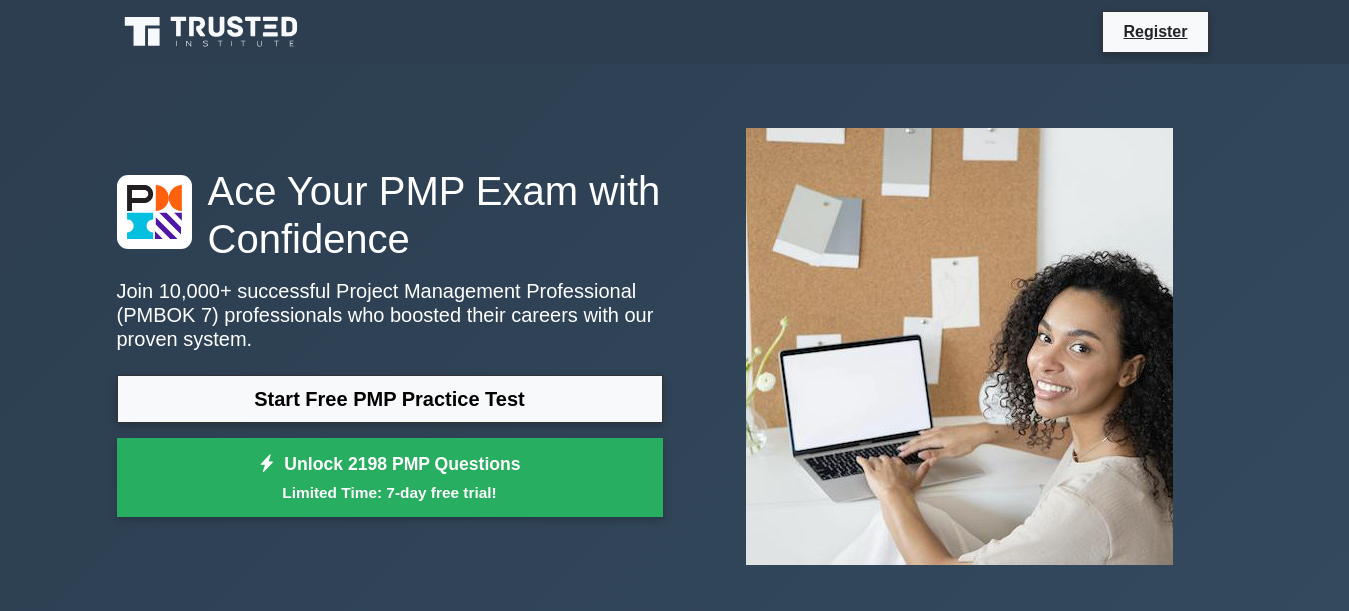 scroll, scrollTop: 0, scrollLeft: 0, axis: both 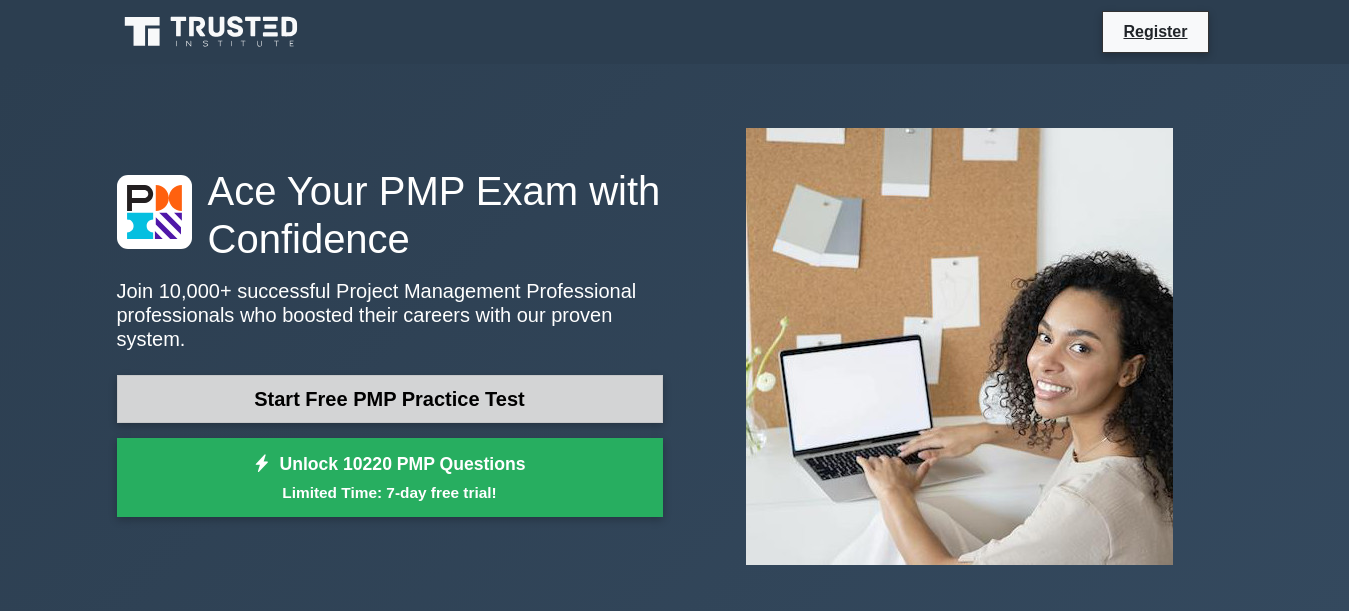 click on "Start Free PMP Practice Test" at bounding box center [390, 399] 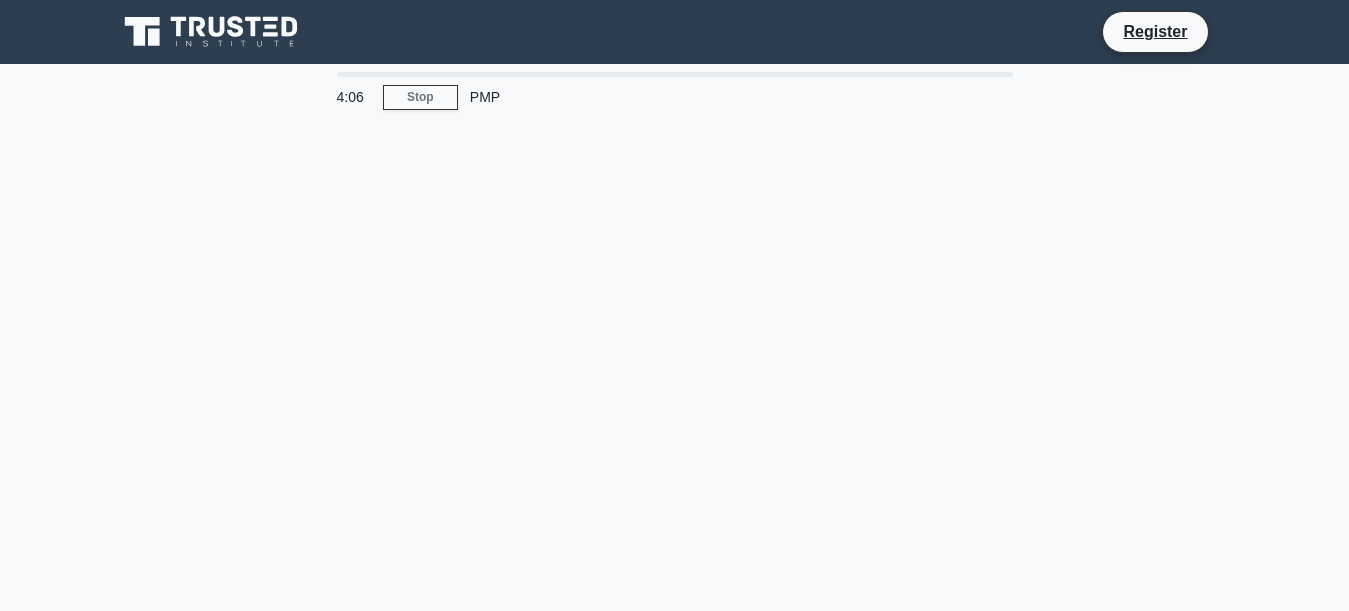 scroll, scrollTop: 0, scrollLeft: 0, axis: both 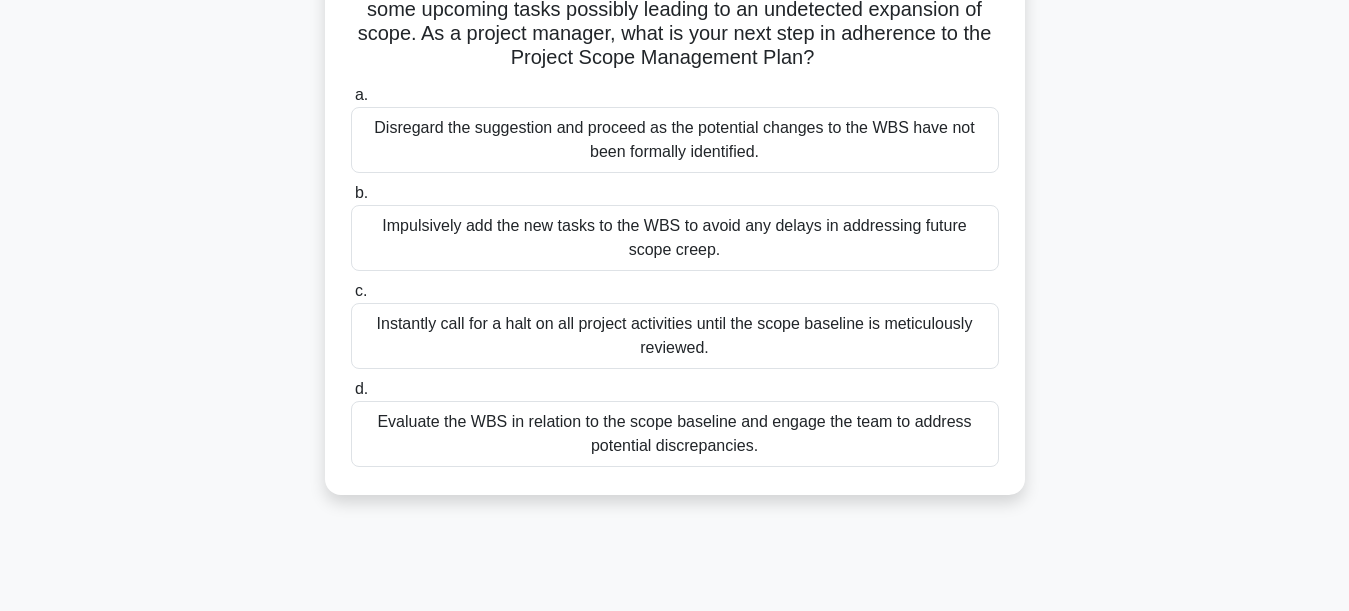 click on "Evaluate the WBS in relation to the scope baseline and engage the team to address potential discrepancies." at bounding box center (675, 434) 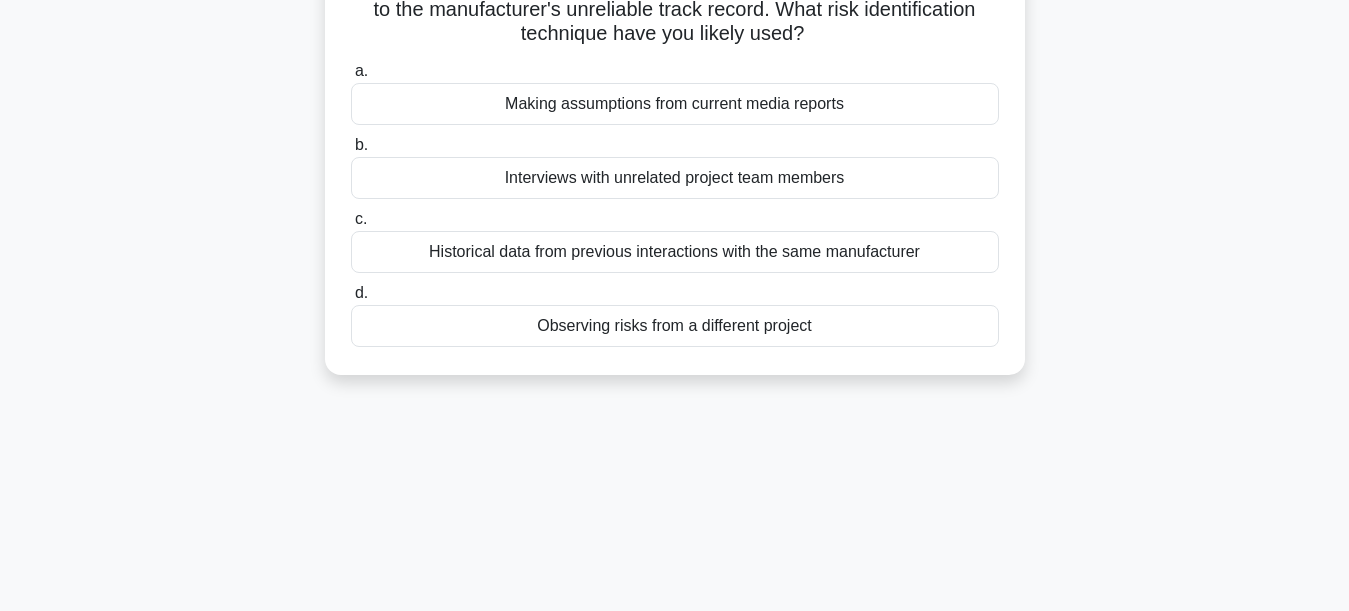 scroll, scrollTop: 0, scrollLeft: 0, axis: both 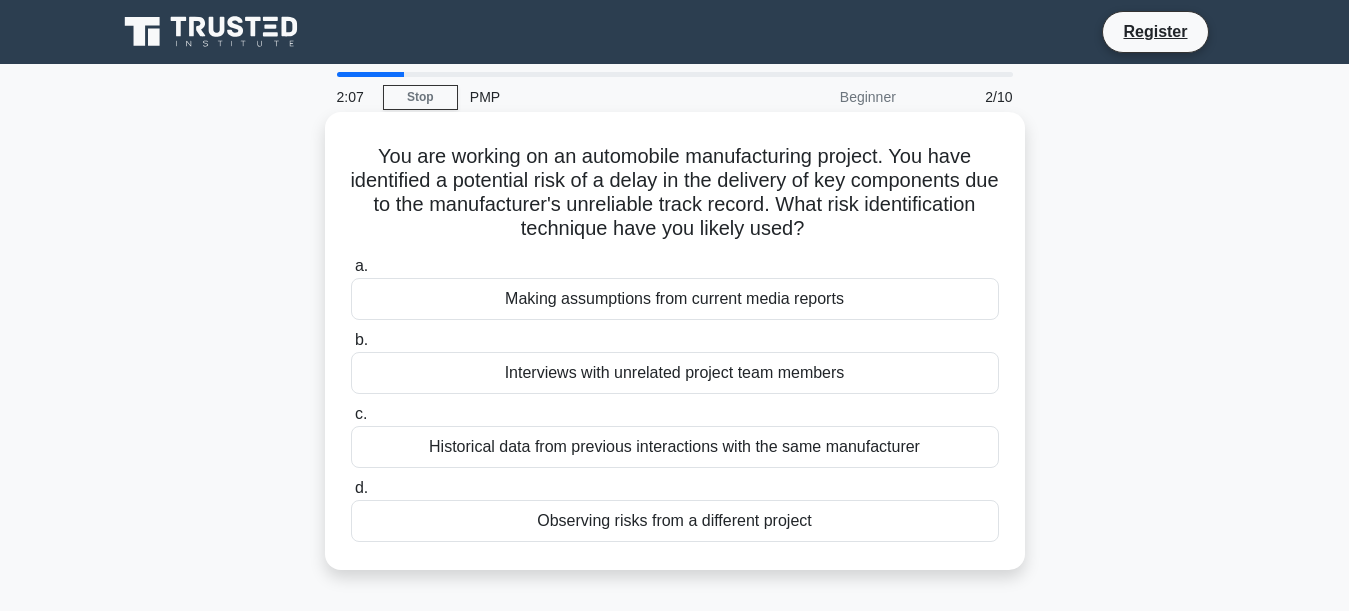 click on "Historical data from previous interactions with the same manufacturer" at bounding box center [675, 447] 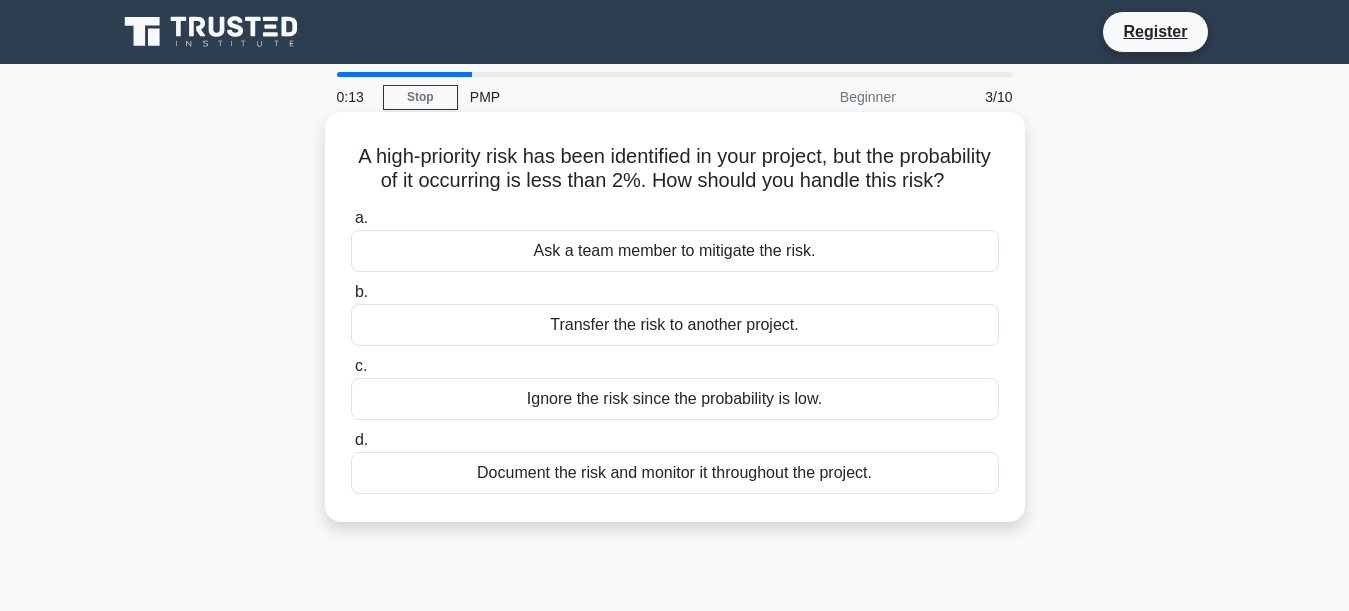 click on "Document the risk and monitor it throughout the project." at bounding box center (675, 473) 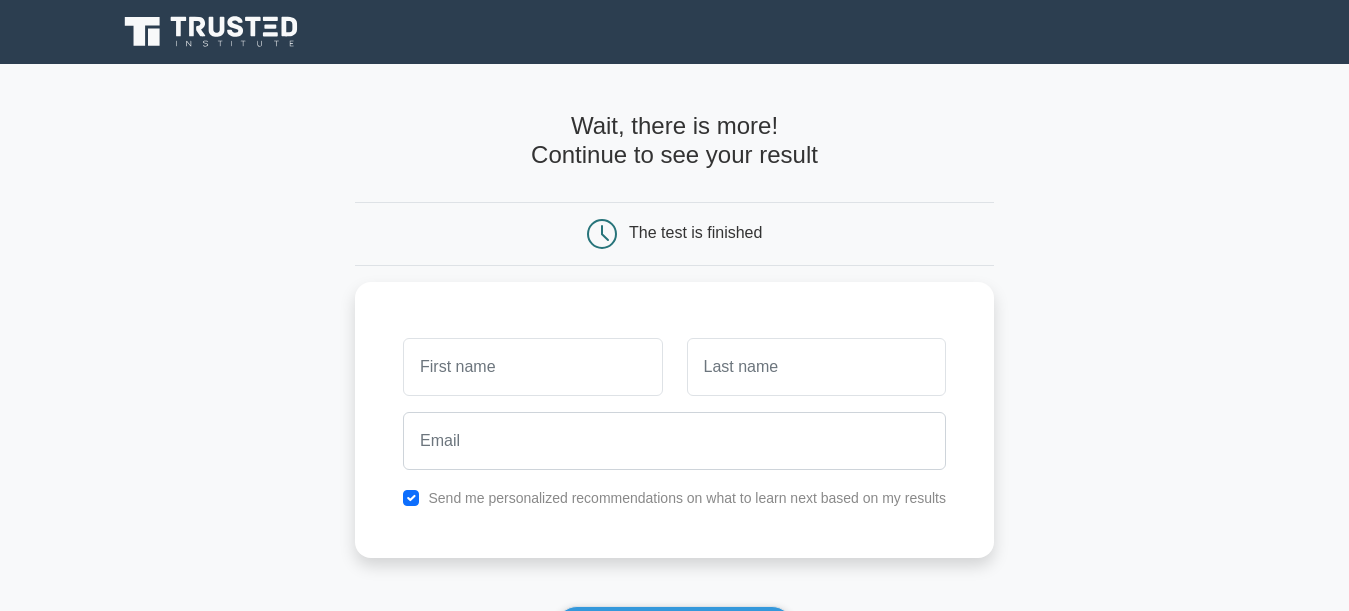 scroll, scrollTop: 0, scrollLeft: 0, axis: both 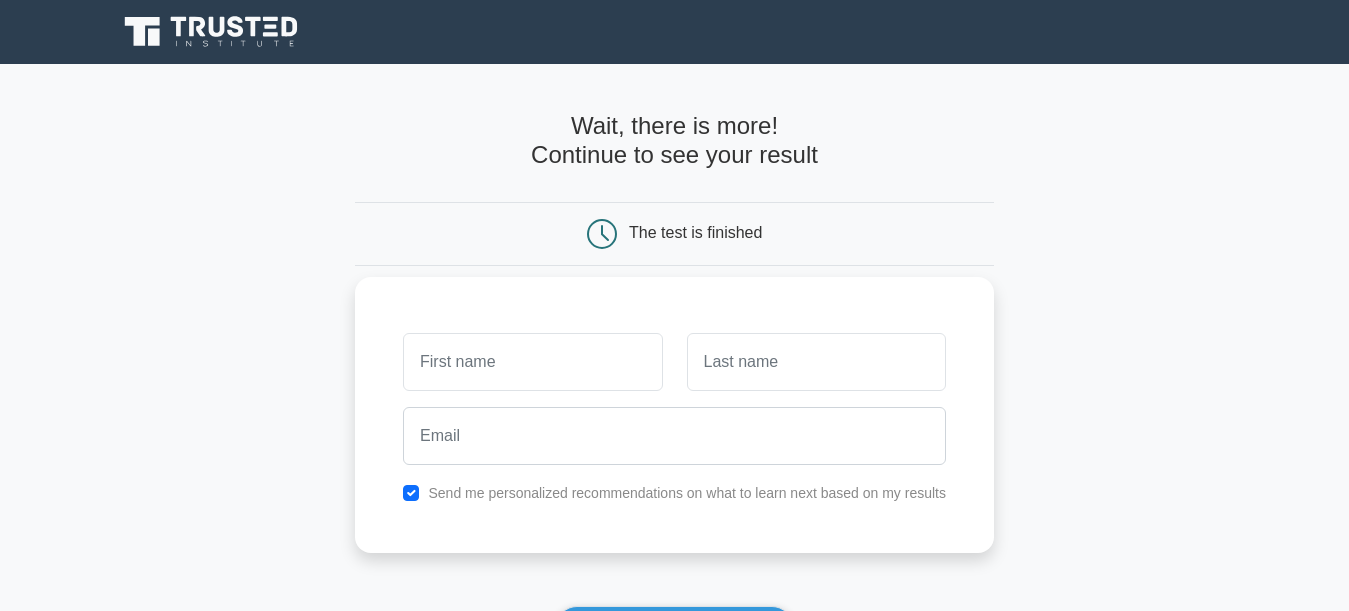 click at bounding box center (532, 362) 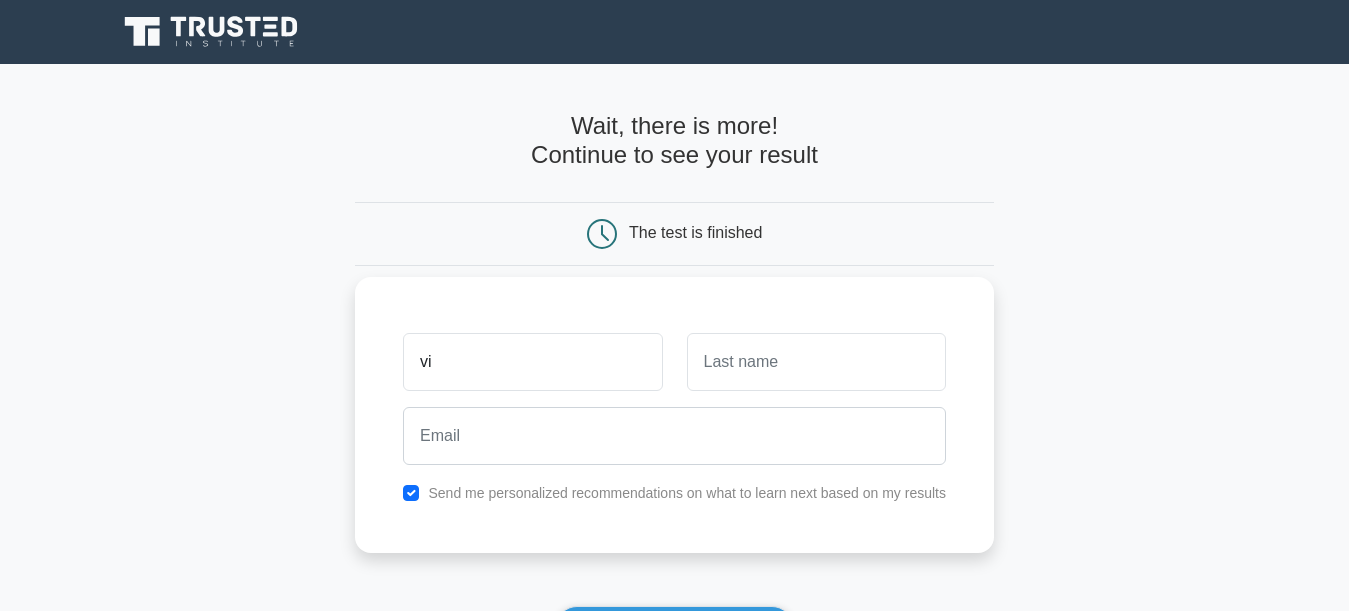 type on "v" 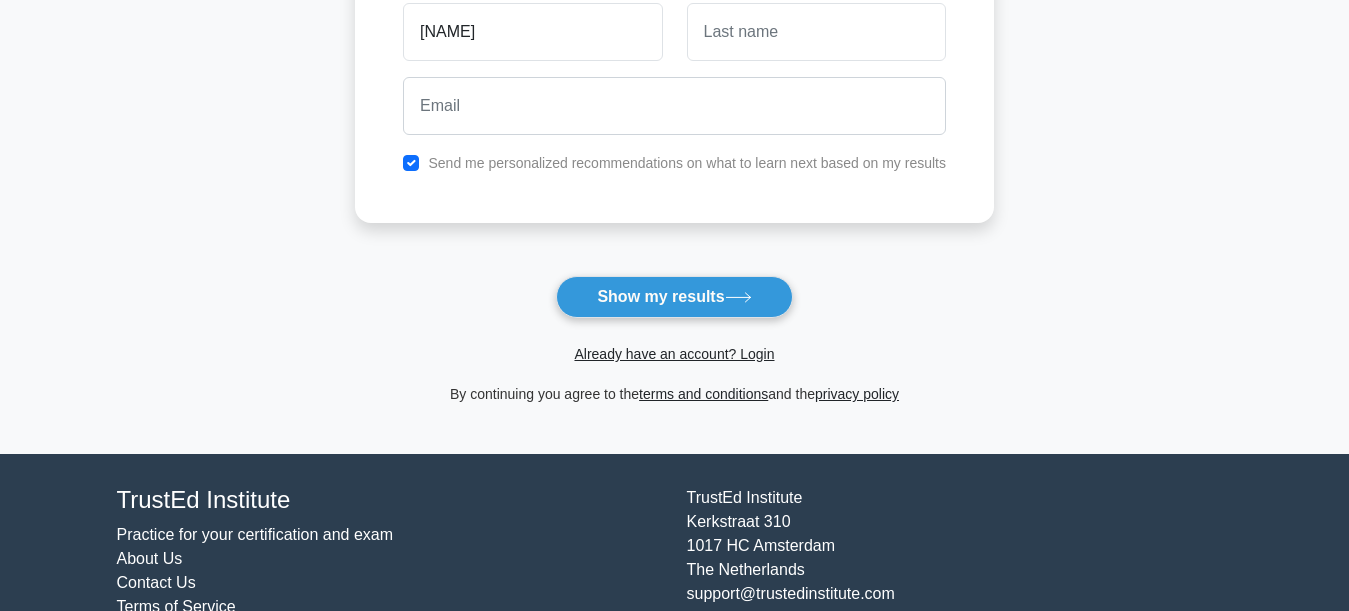 scroll, scrollTop: 295, scrollLeft: 0, axis: vertical 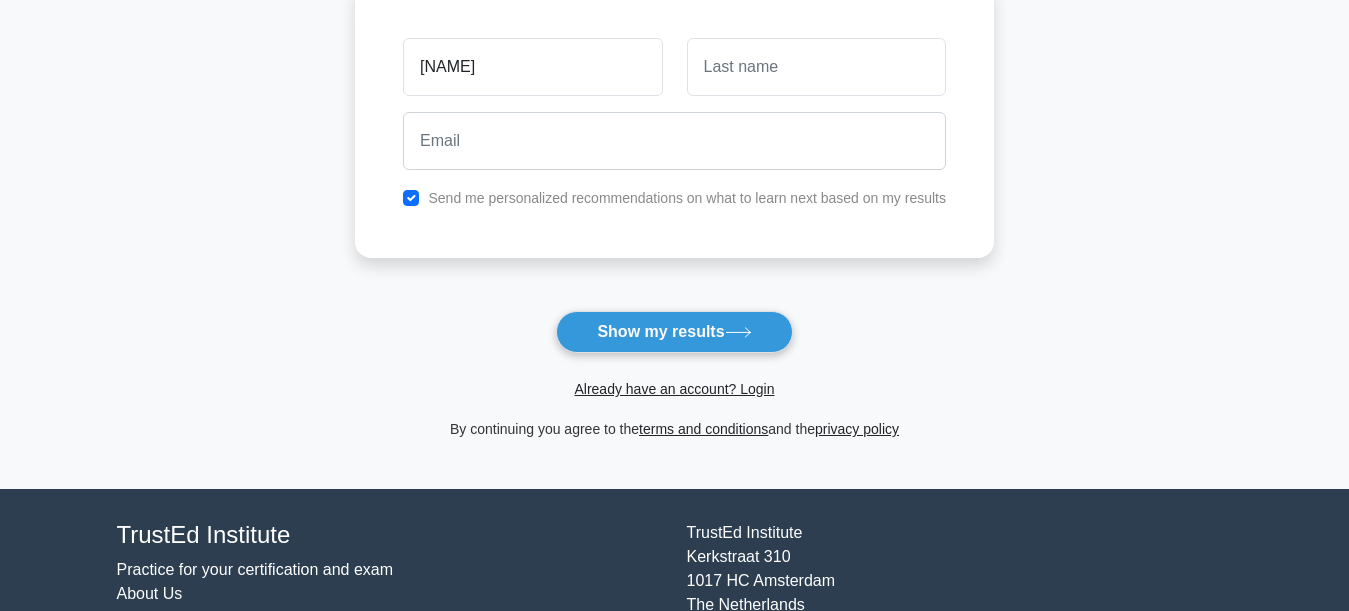 type on "[NAME]" 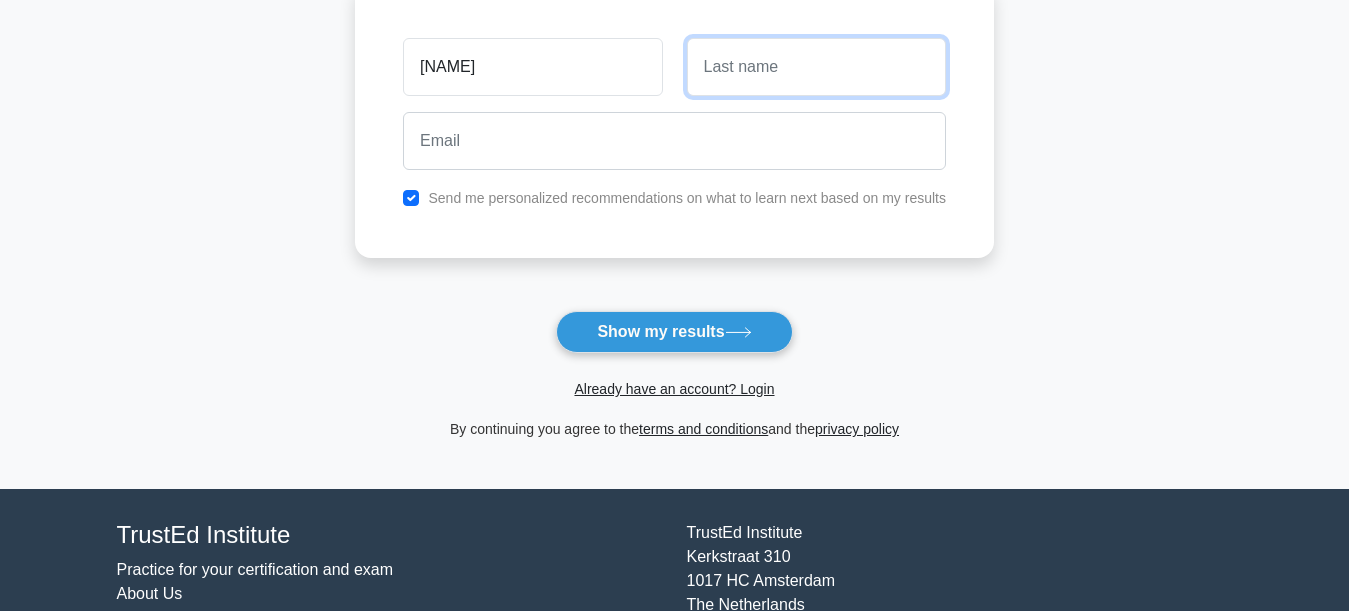 click at bounding box center [816, 67] 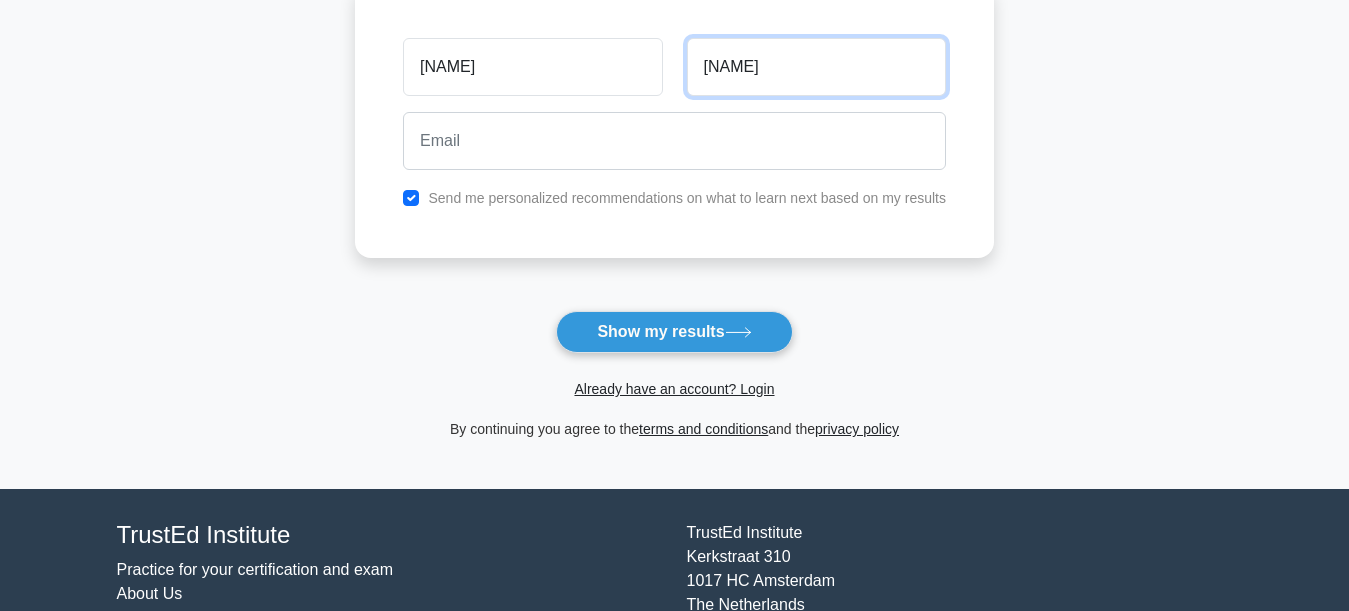 type on "k" 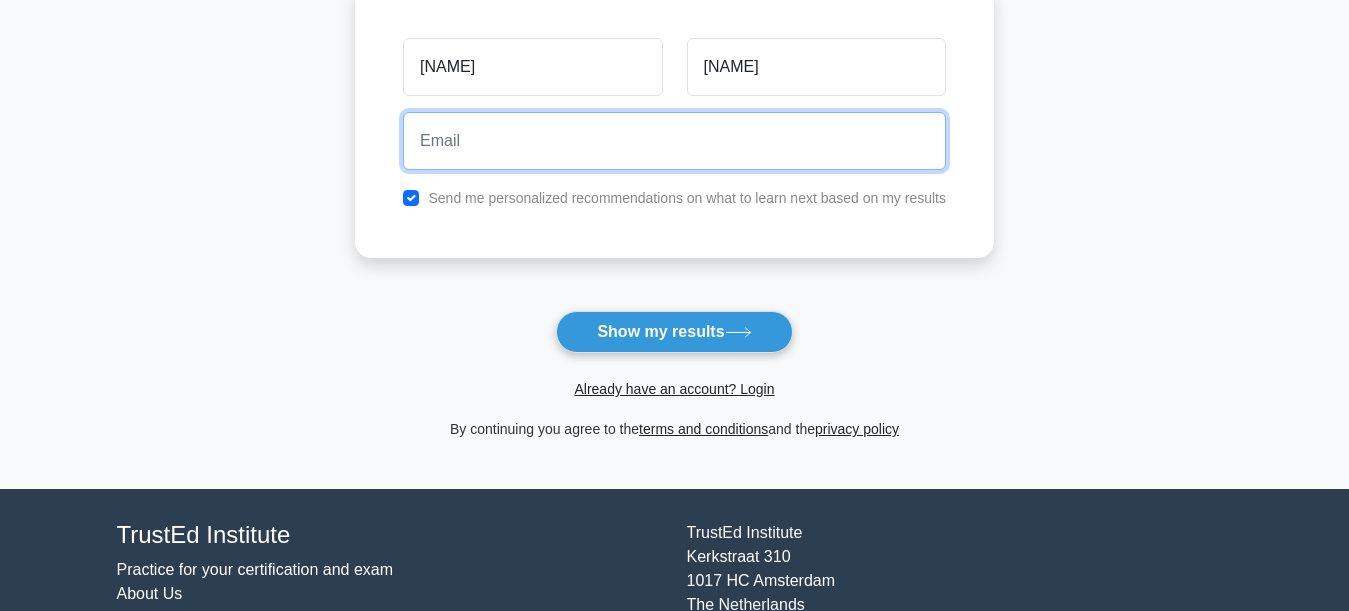 click at bounding box center (674, 141) 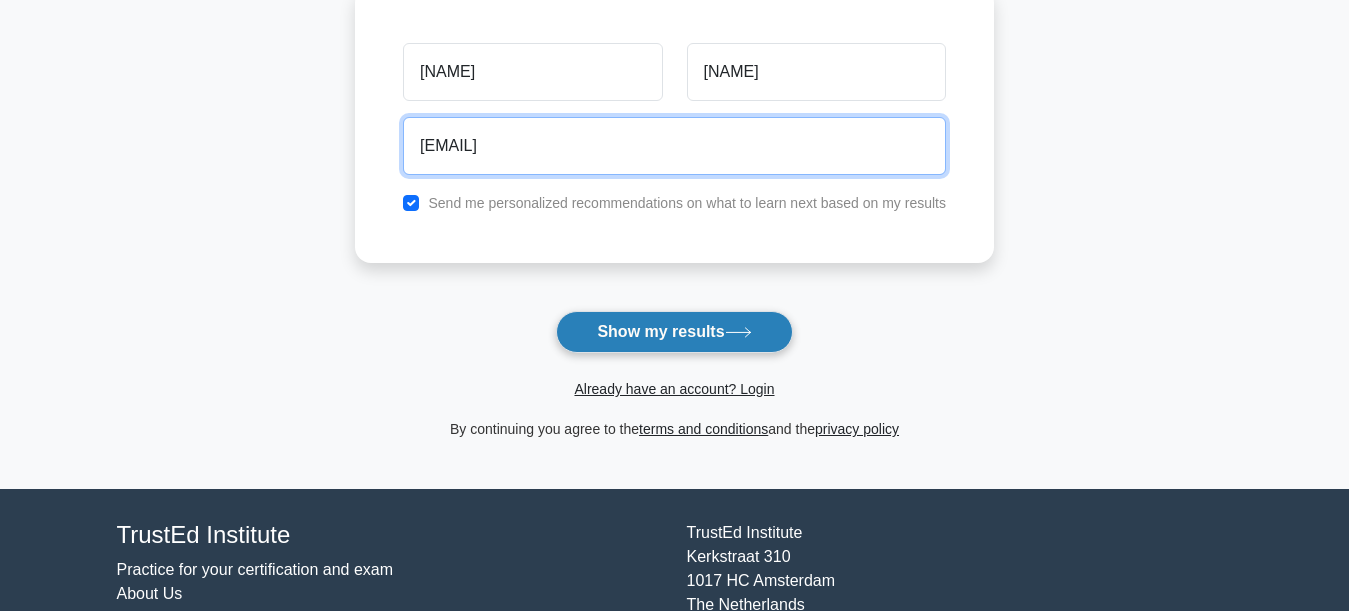 type on "vivekkushwaha123456@[EMAIL]" 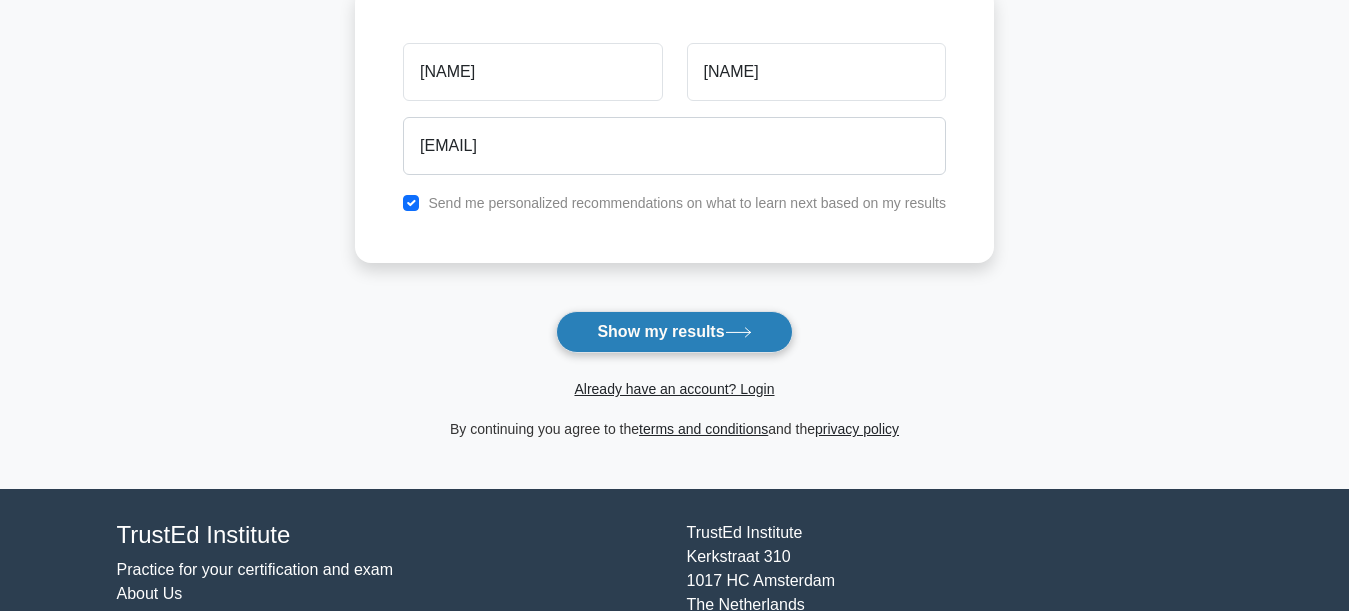 click on "Show my results" at bounding box center (674, 332) 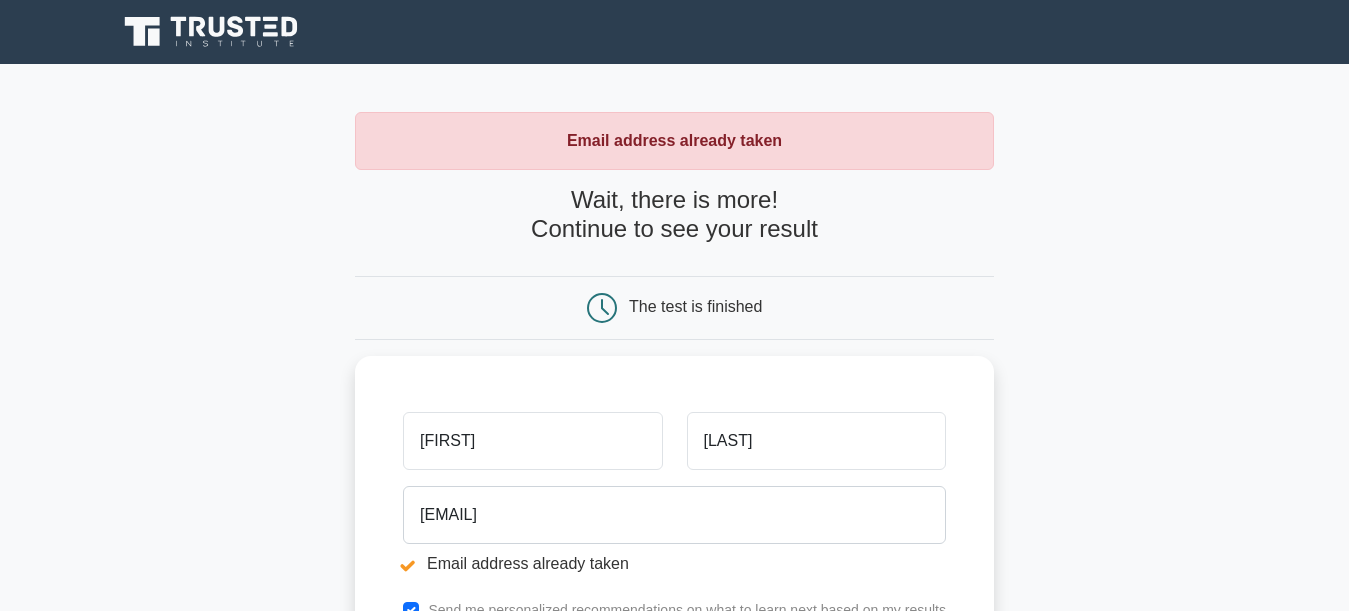 scroll, scrollTop: 0, scrollLeft: 0, axis: both 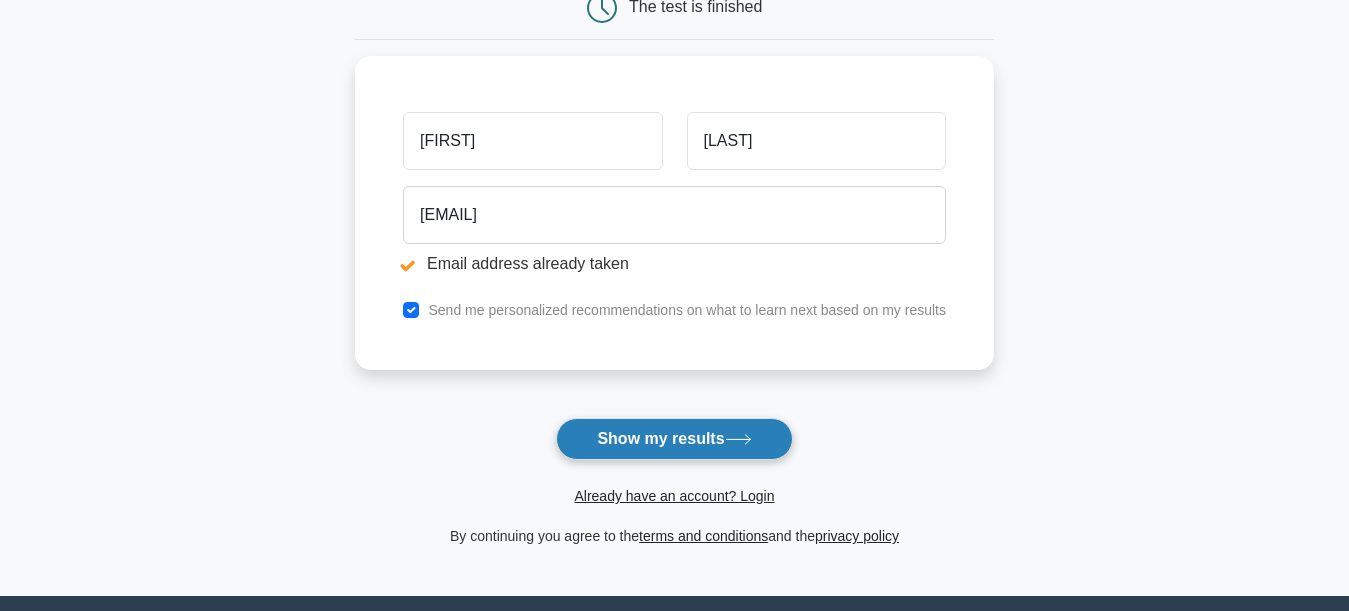 click on "Show my results" at bounding box center (674, 439) 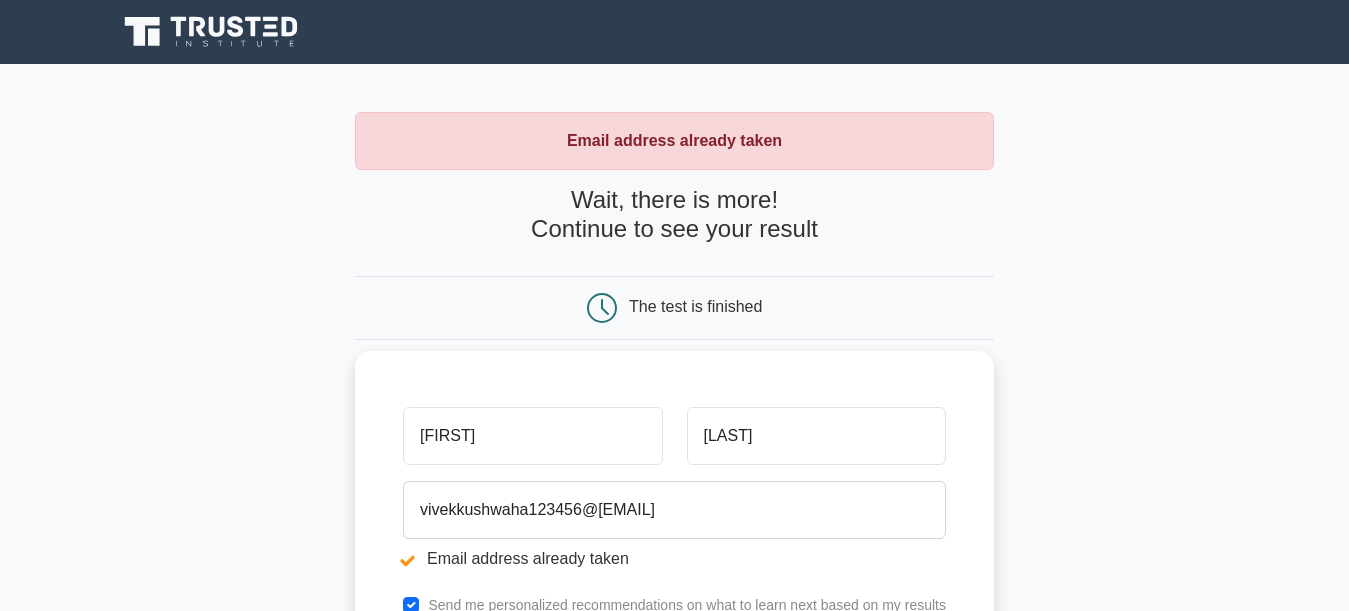 scroll, scrollTop: 0, scrollLeft: 0, axis: both 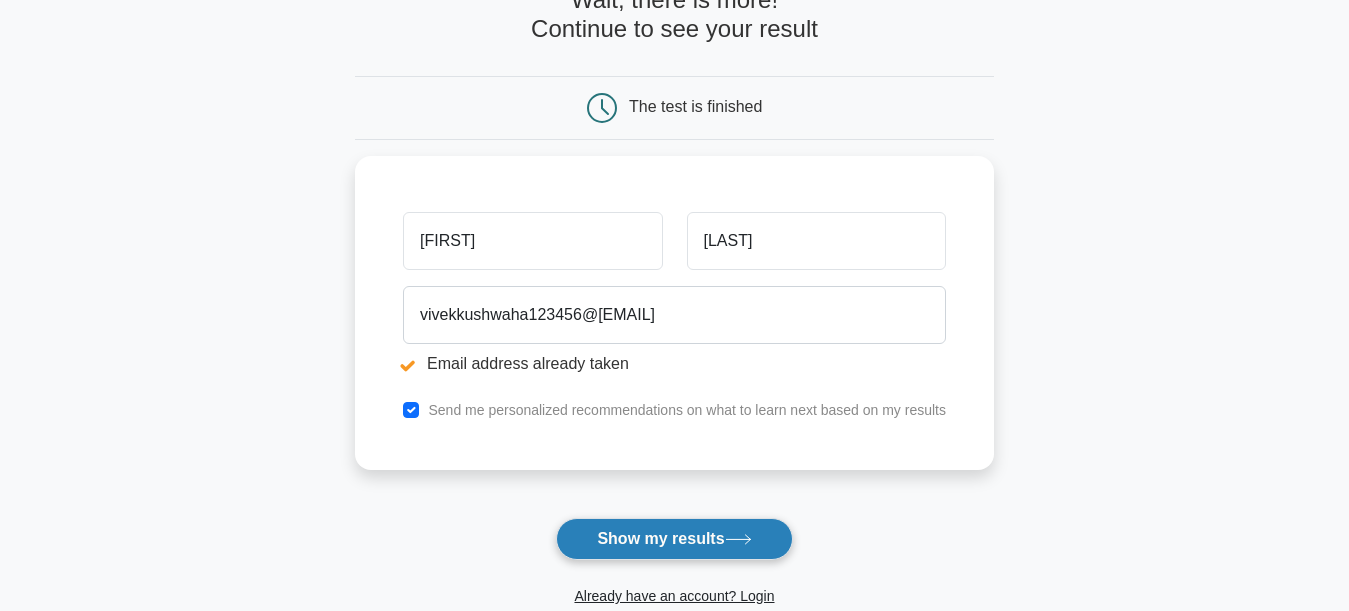 click on "Show my results" at bounding box center (674, 539) 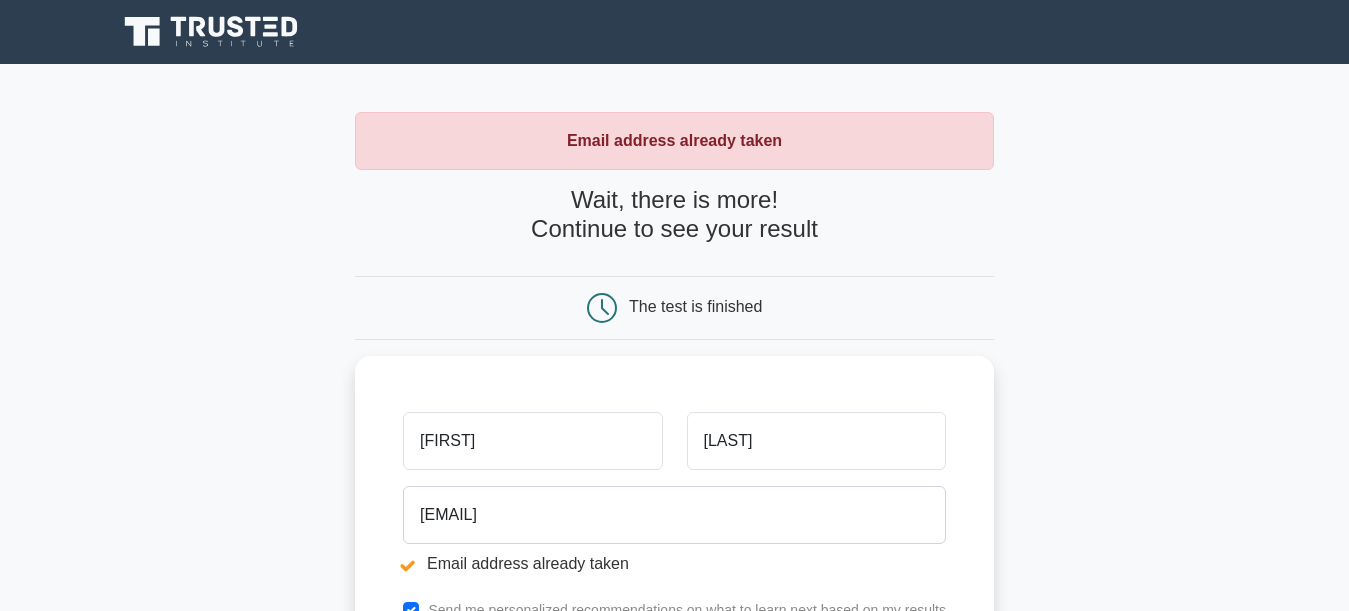 scroll, scrollTop: 0, scrollLeft: 0, axis: both 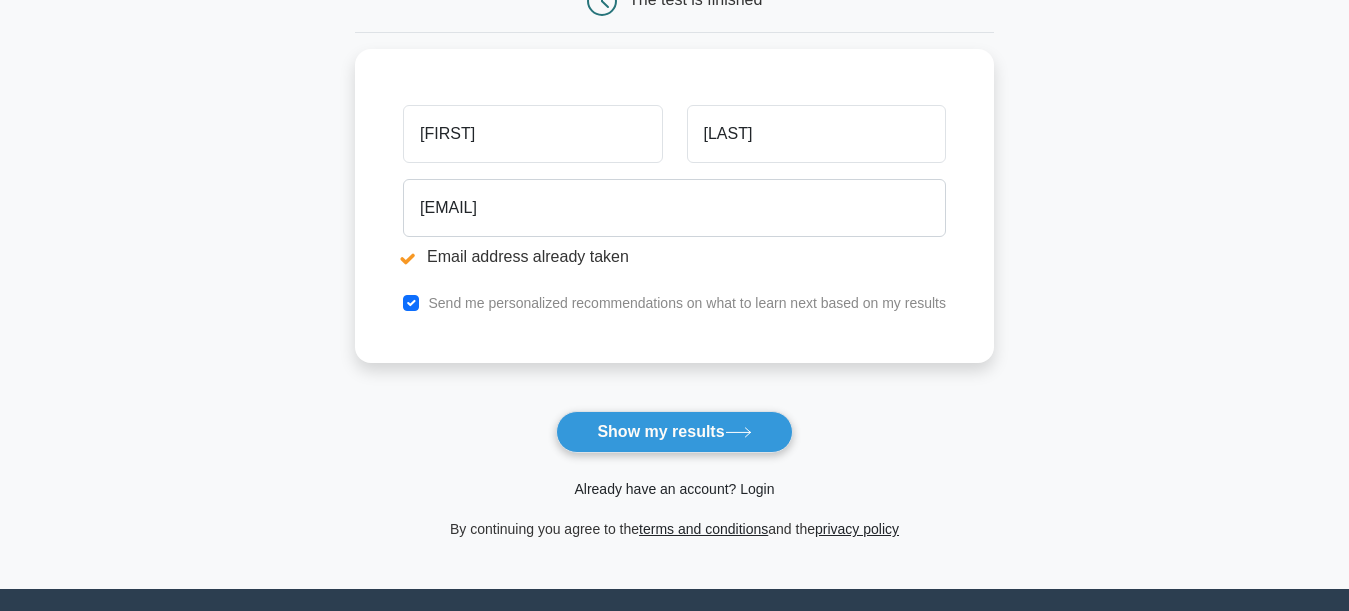 click on "Already have an account? Login" at bounding box center (674, 489) 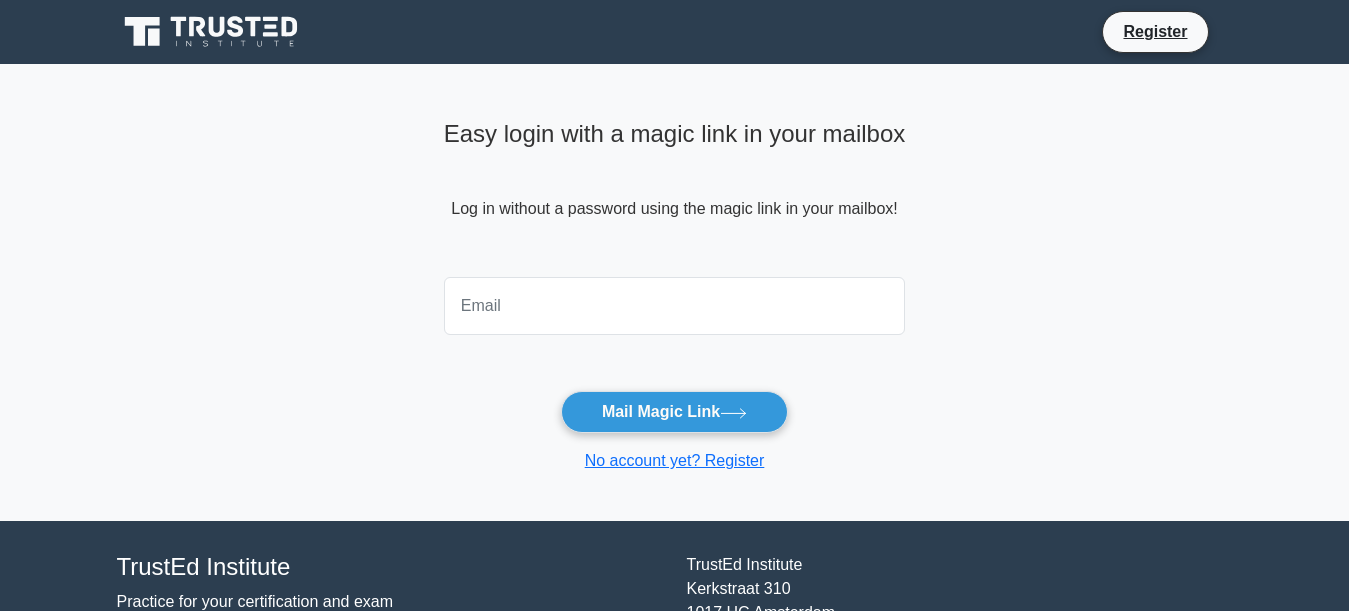 scroll, scrollTop: 0, scrollLeft: 0, axis: both 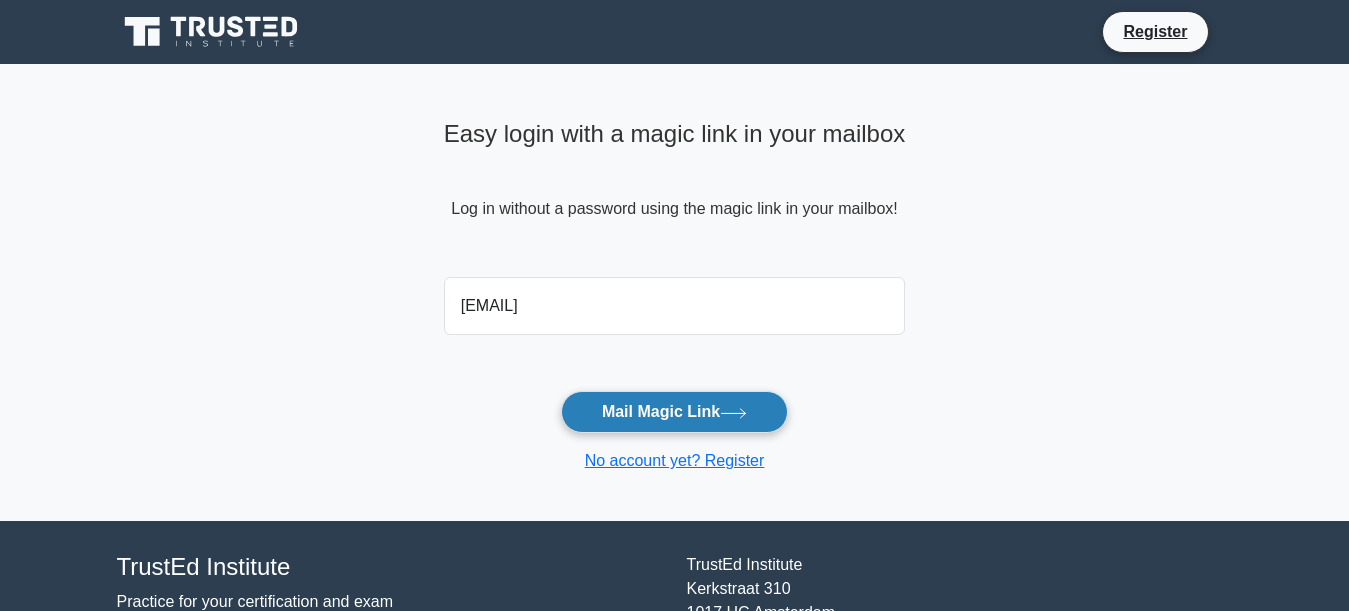 type on "vivekkushwaha123456@gmail.com" 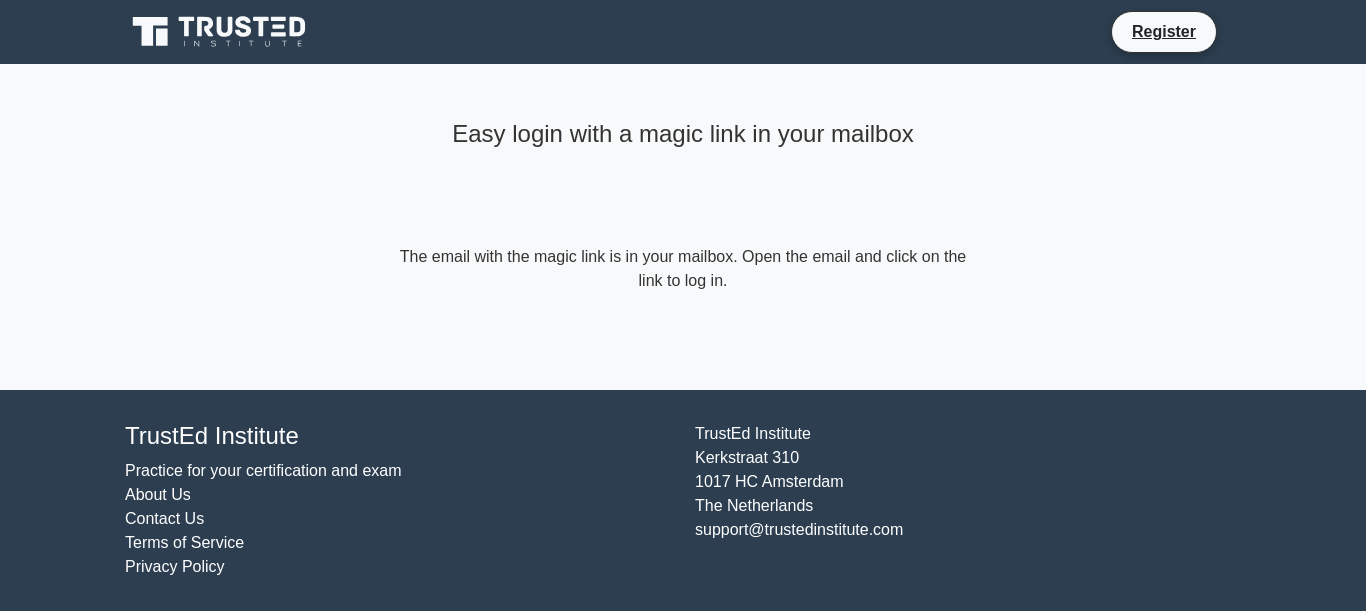 scroll, scrollTop: 0, scrollLeft: 0, axis: both 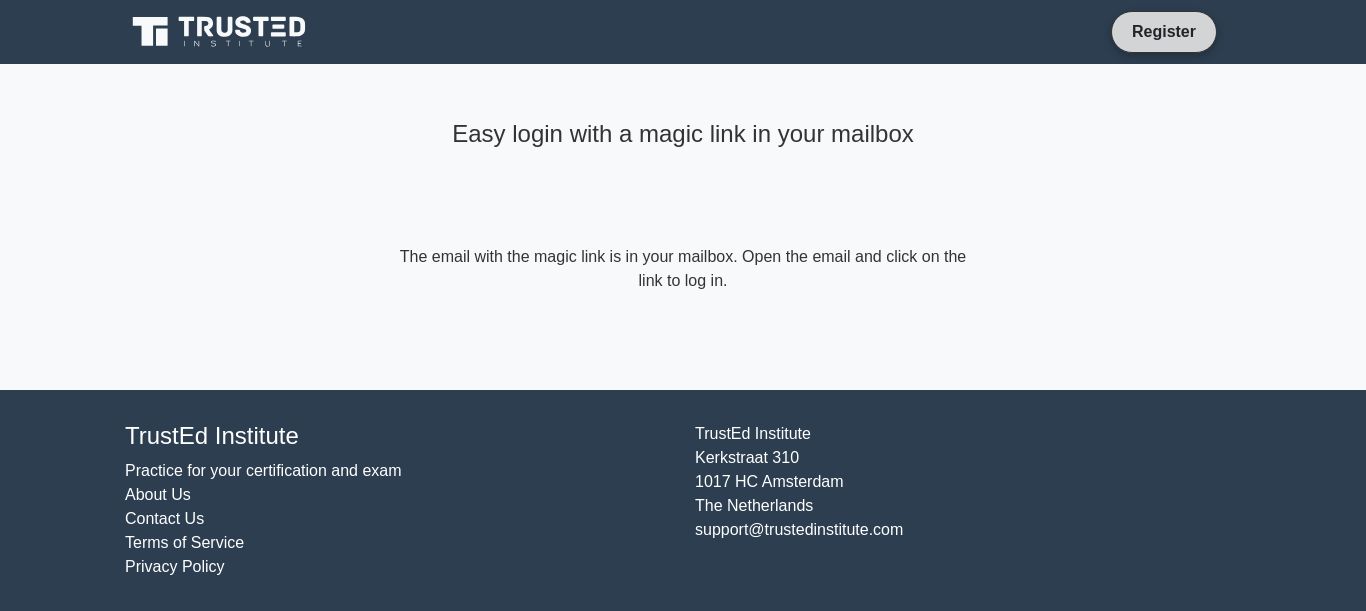 click on "Register" at bounding box center (1164, 31) 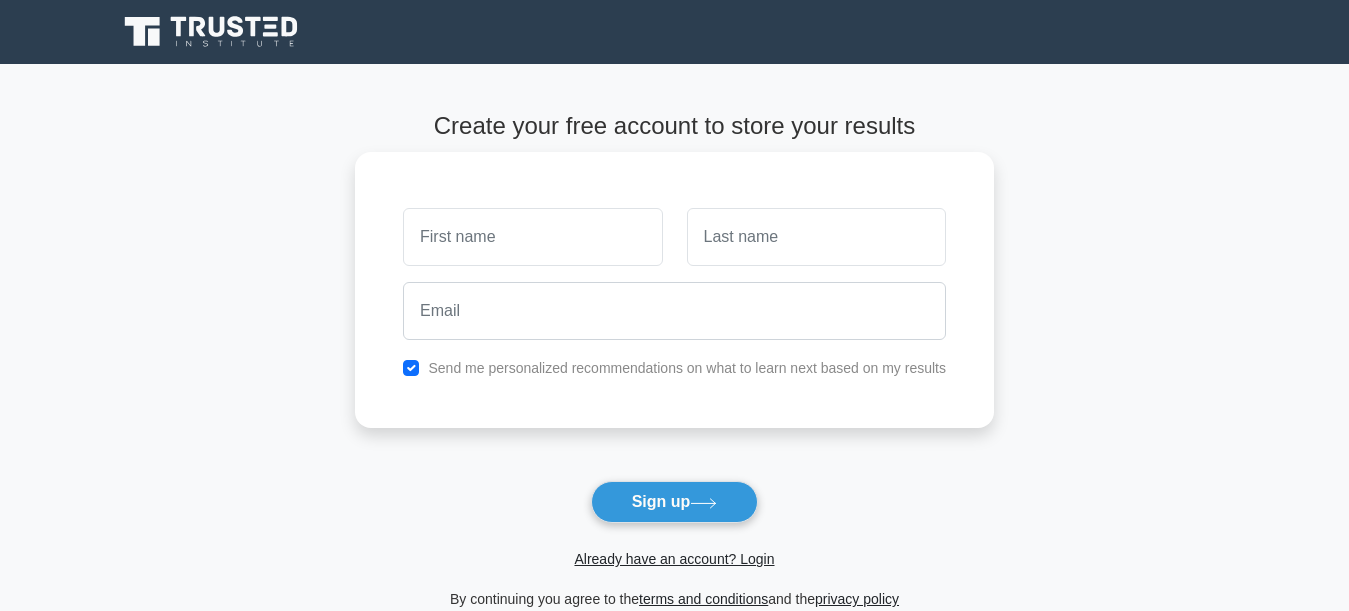 scroll, scrollTop: 0, scrollLeft: 0, axis: both 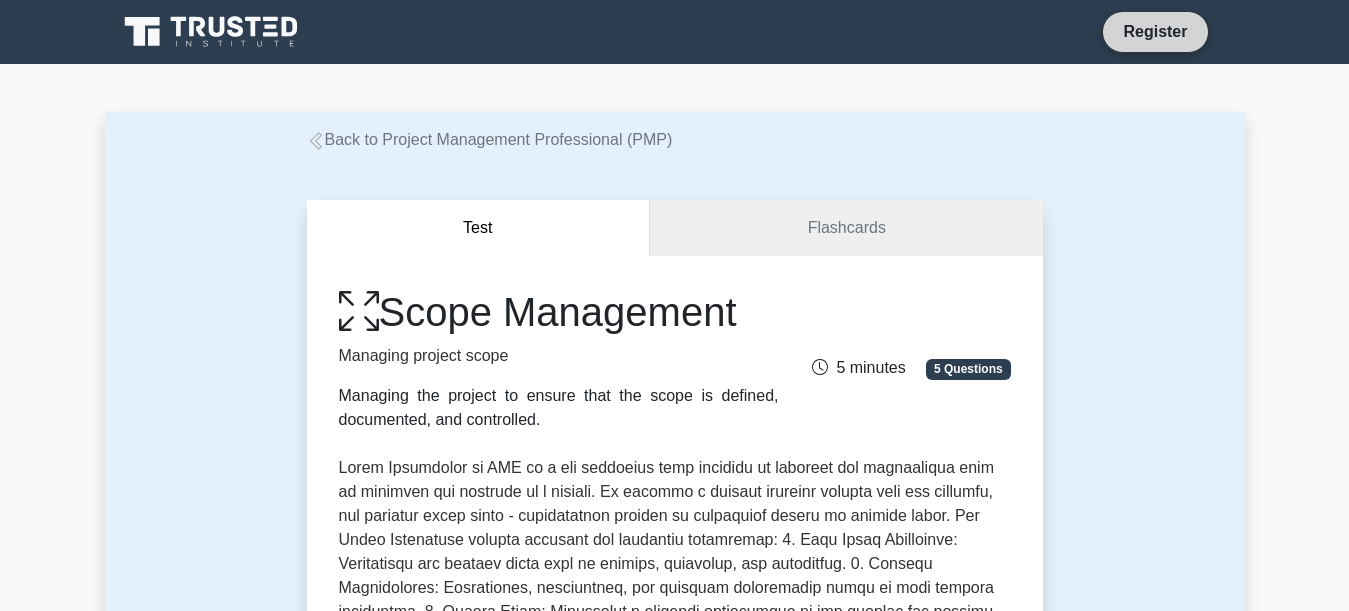 click on "Register" at bounding box center (1155, 31) 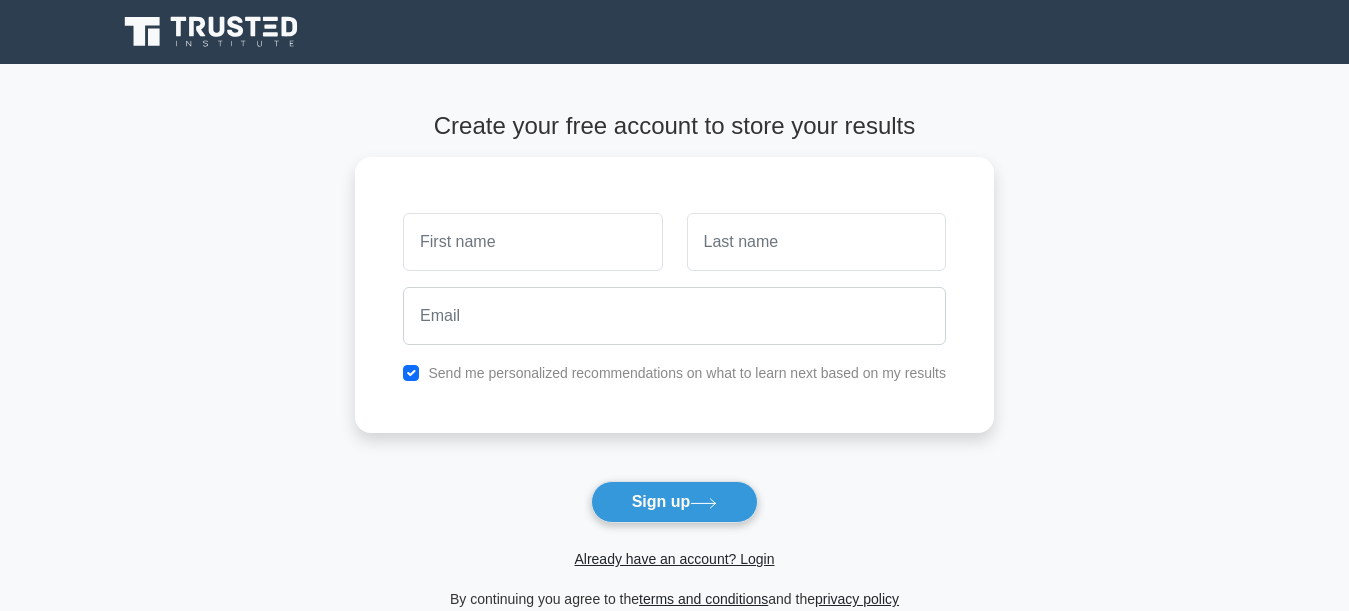 scroll, scrollTop: 0, scrollLeft: 0, axis: both 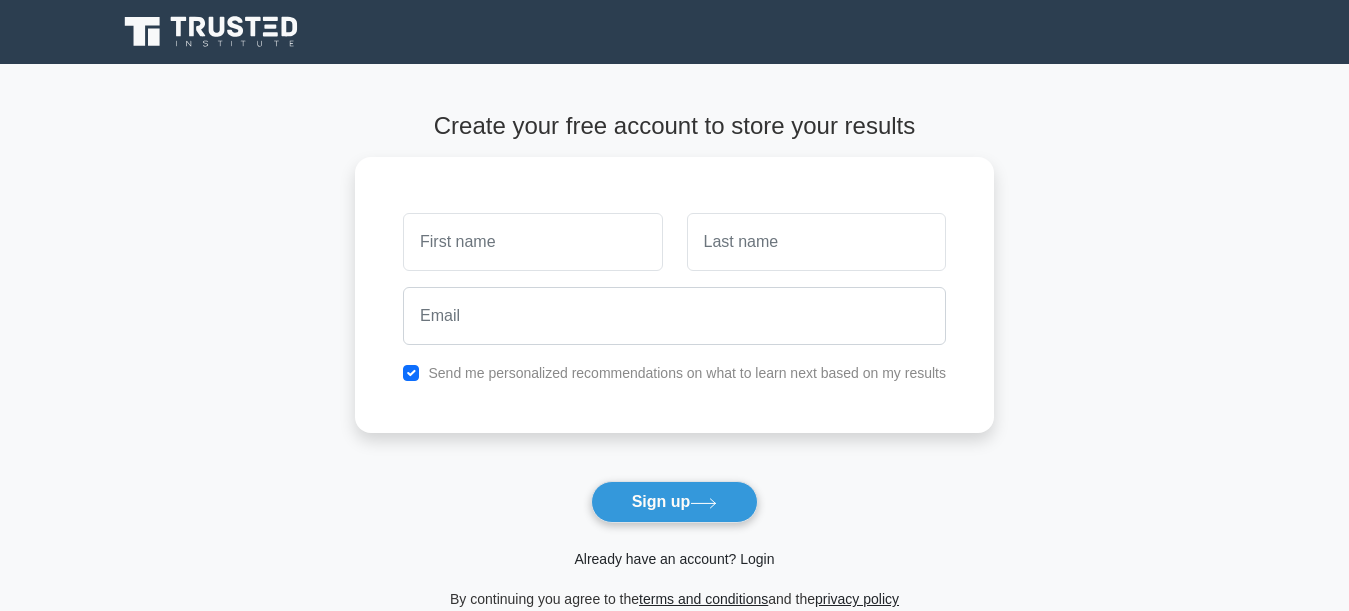 click on "Already have an account? Login" at bounding box center [674, 559] 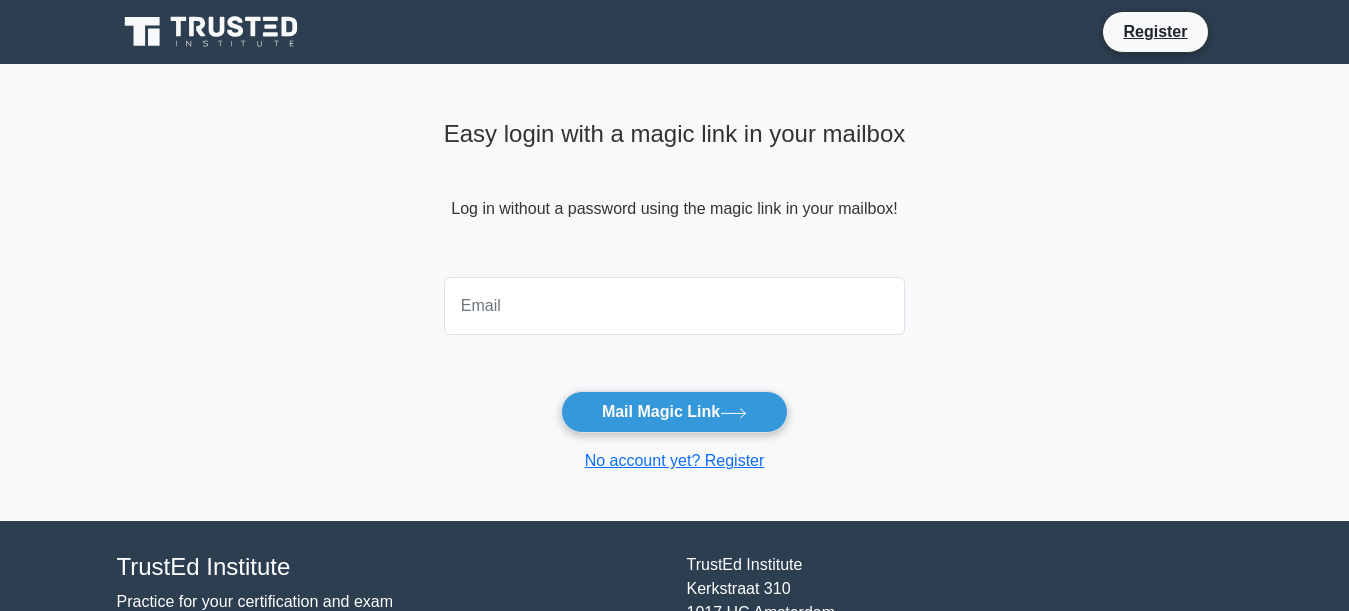 scroll, scrollTop: 0, scrollLeft: 0, axis: both 